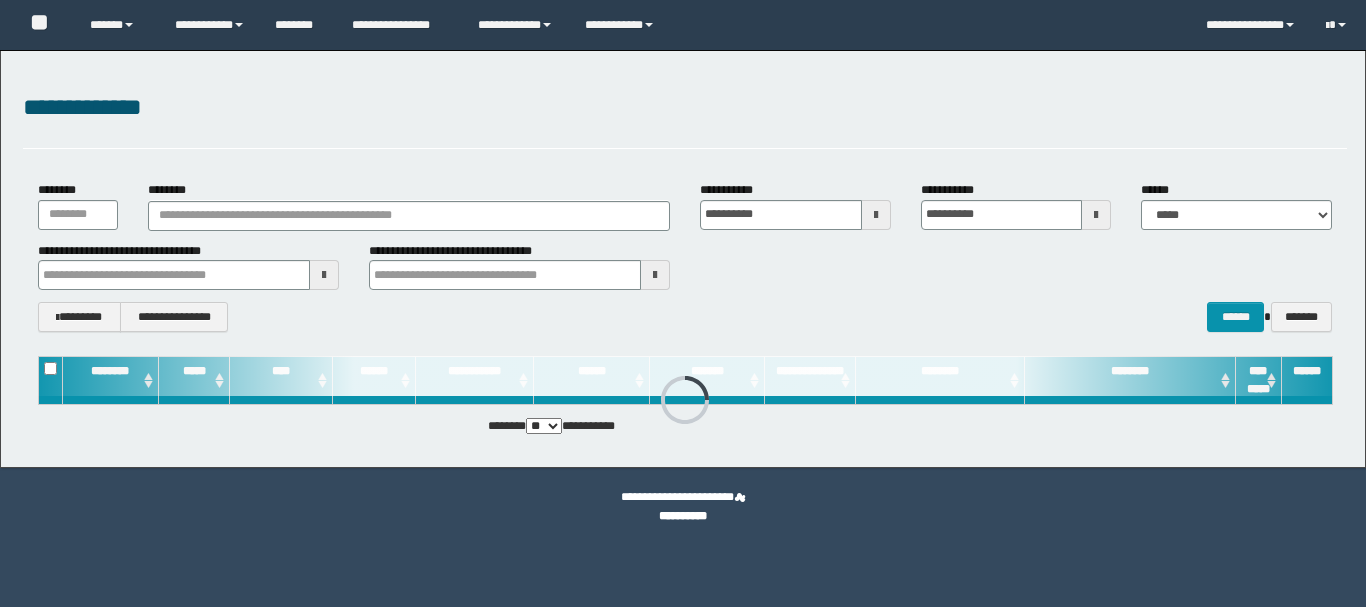 scroll, scrollTop: 0, scrollLeft: 0, axis: both 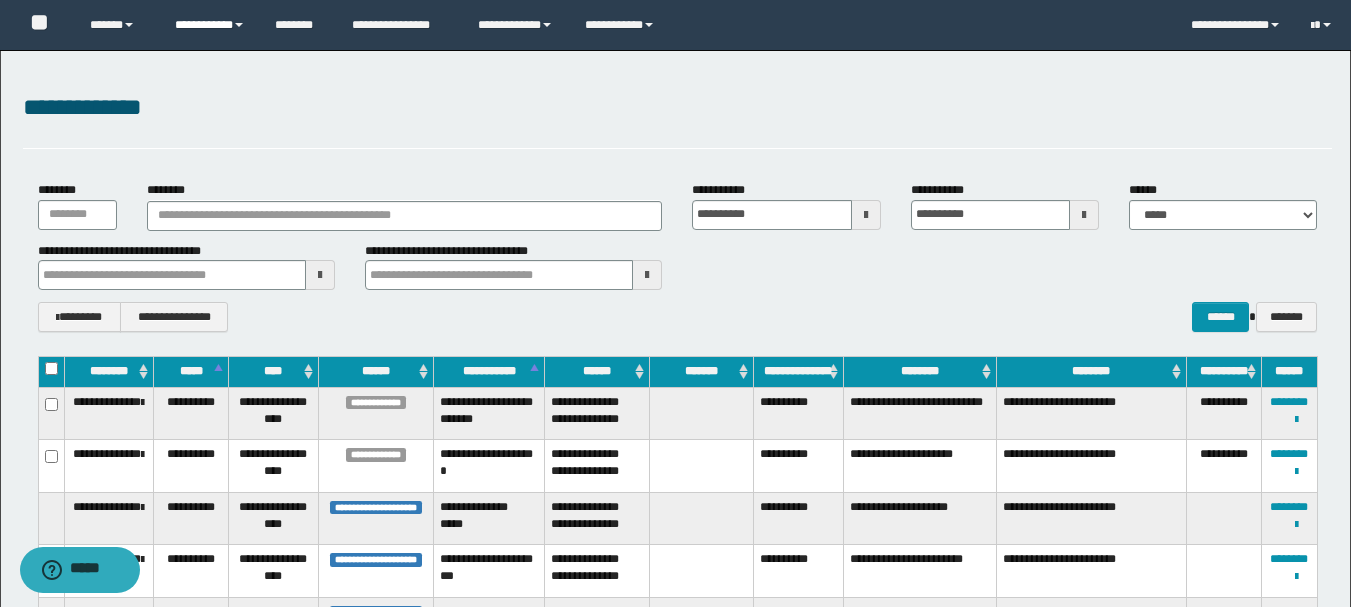 click on "**********" at bounding box center [210, 25] 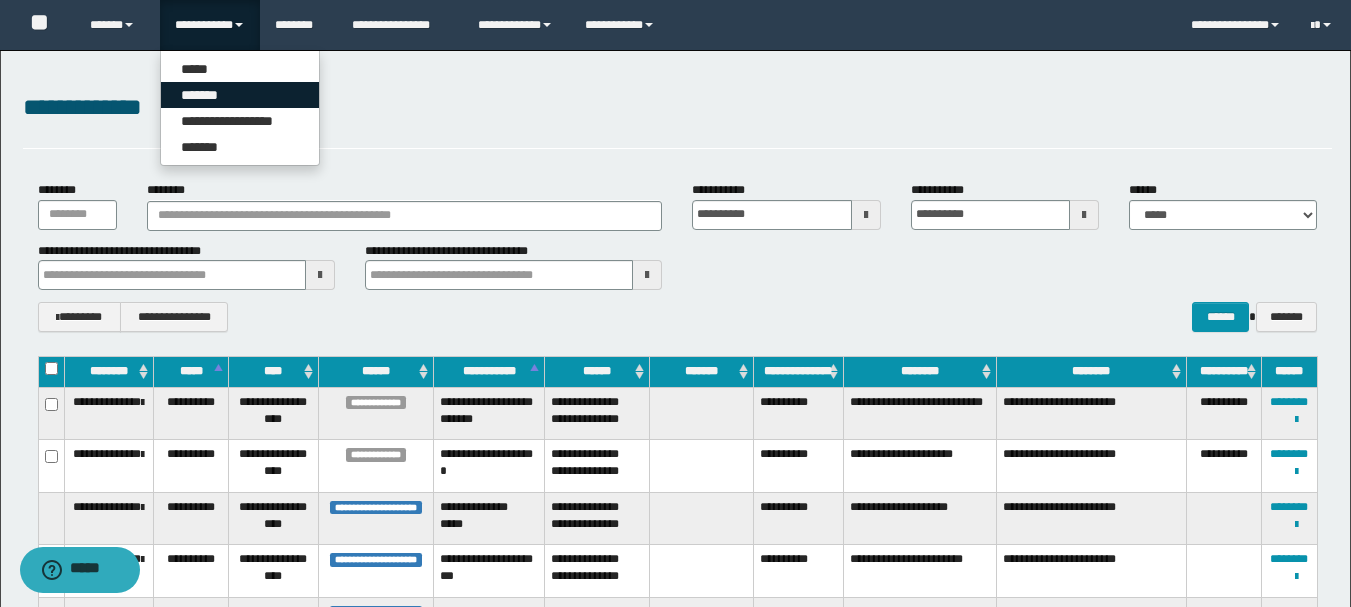 click on "*******" at bounding box center (240, 95) 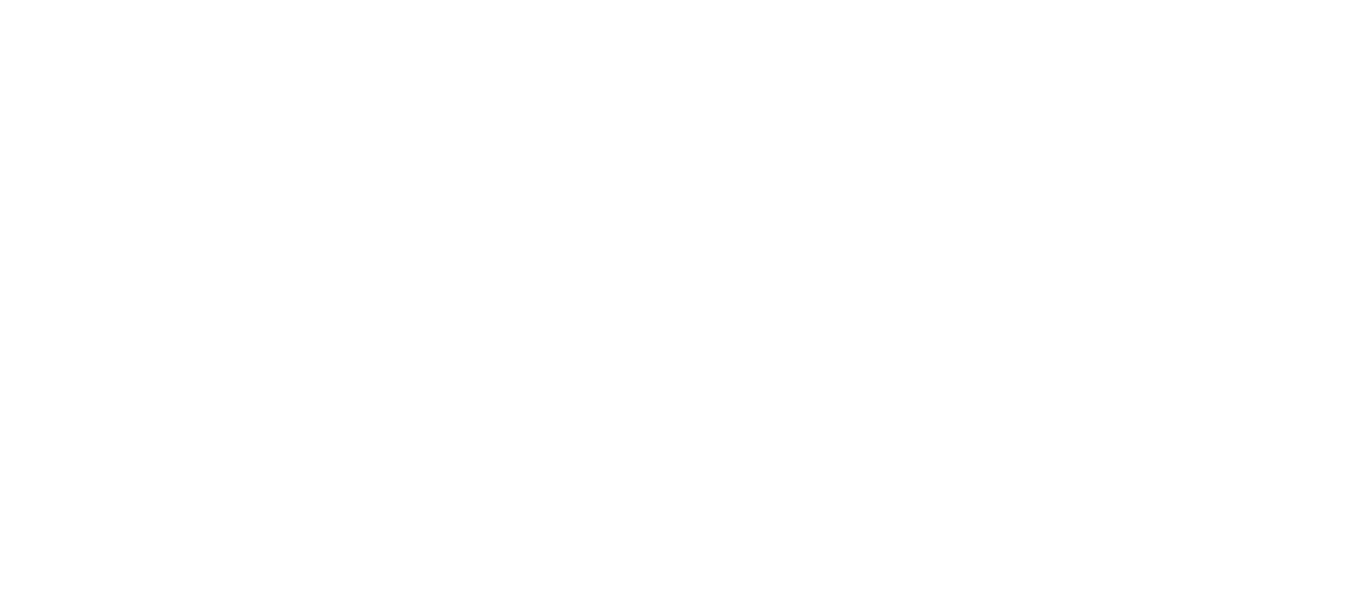 scroll, scrollTop: 0, scrollLeft: 0, axis: both 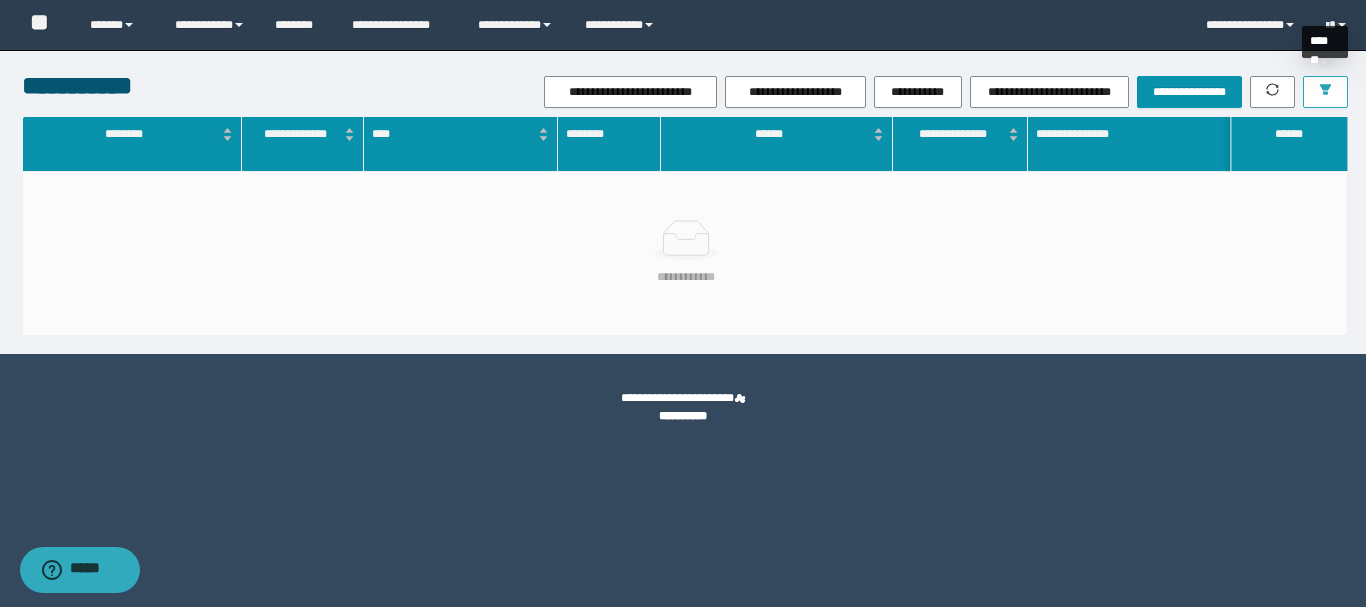 click at bounding box center [1325, 92] 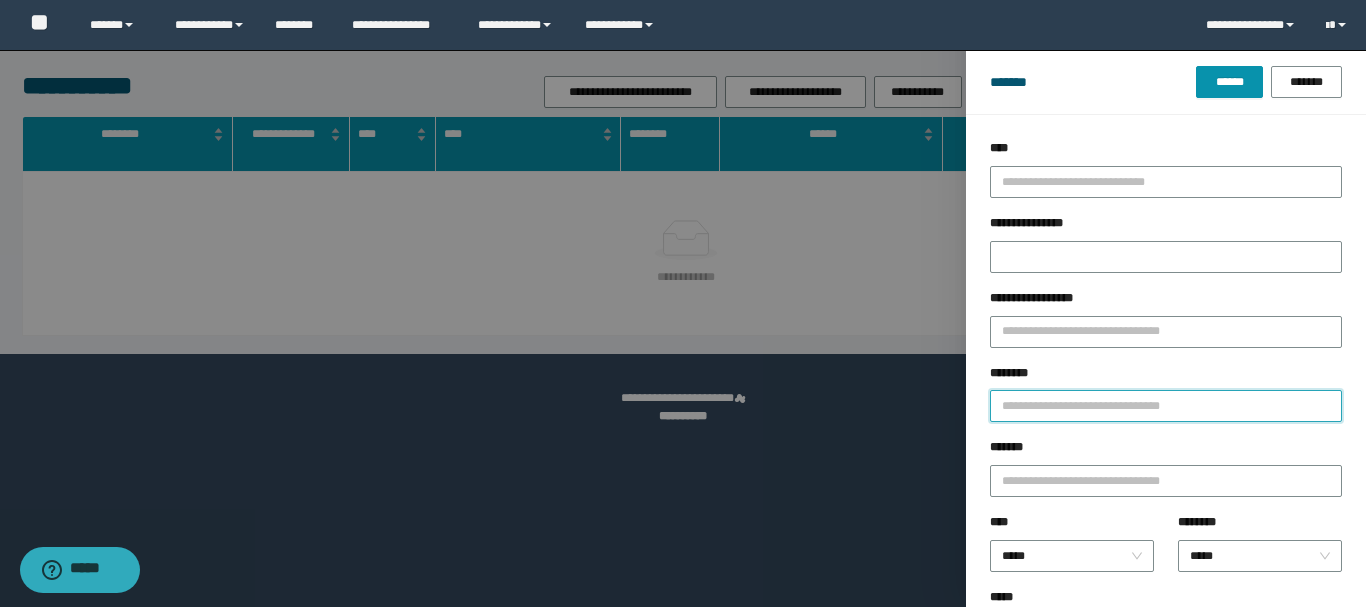 click on "********" at bounding box center (1166, 406) 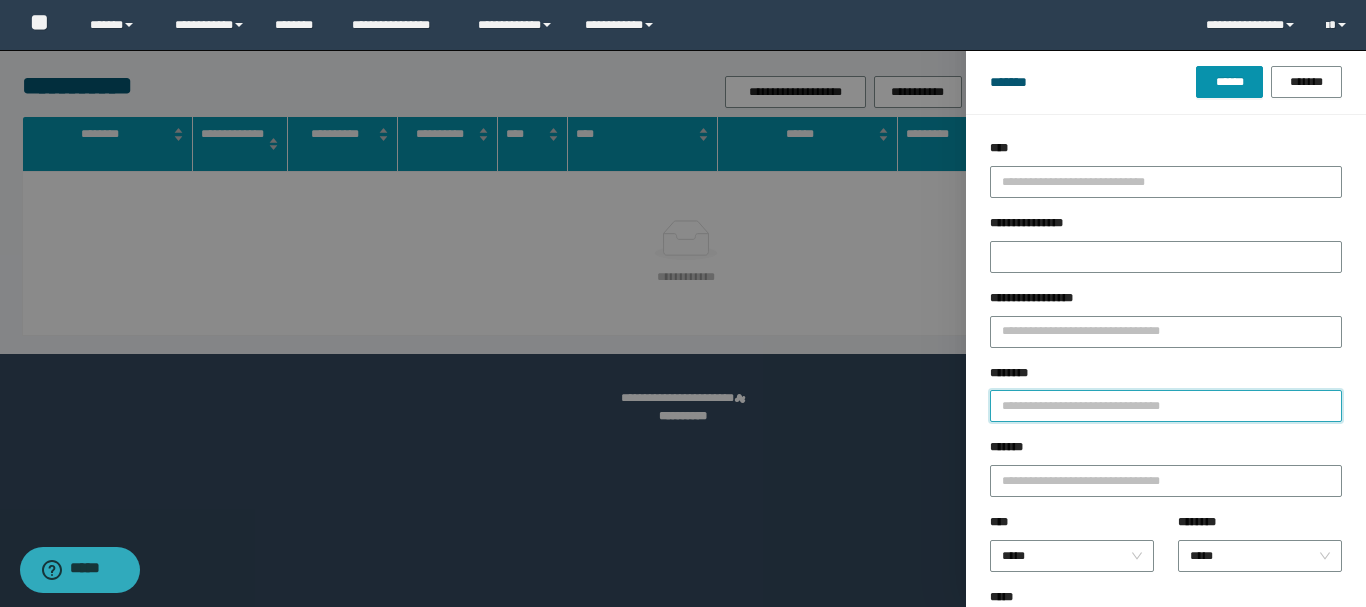 paste on "**********" 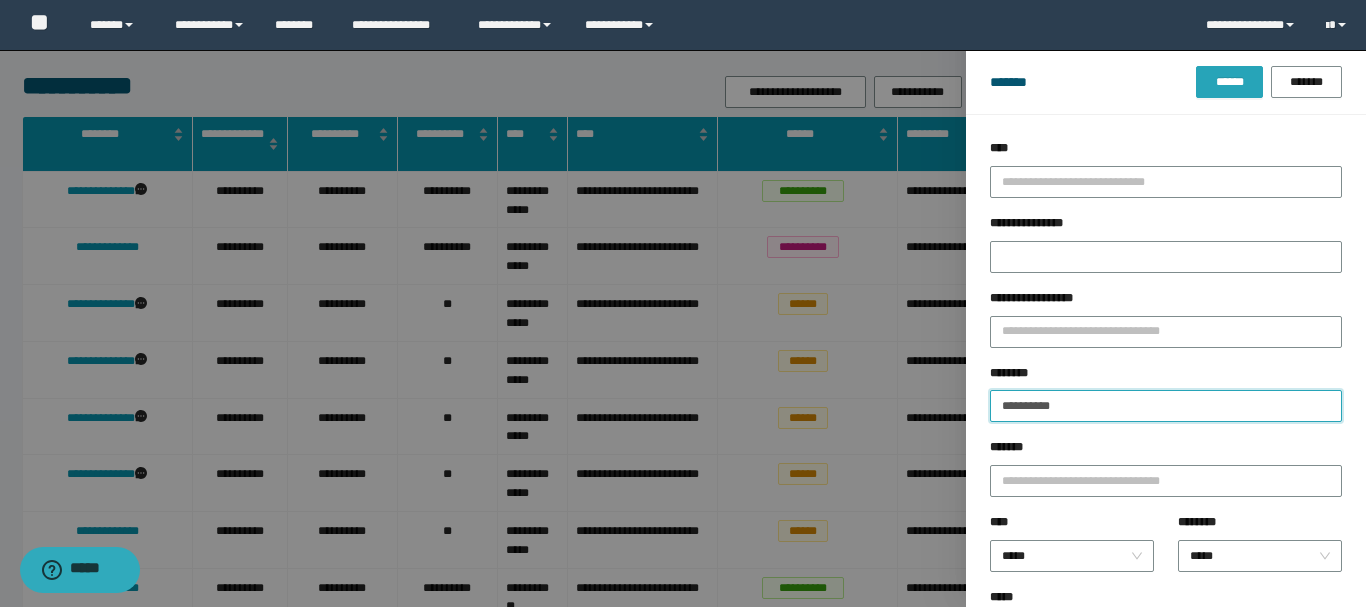 type on "**********" 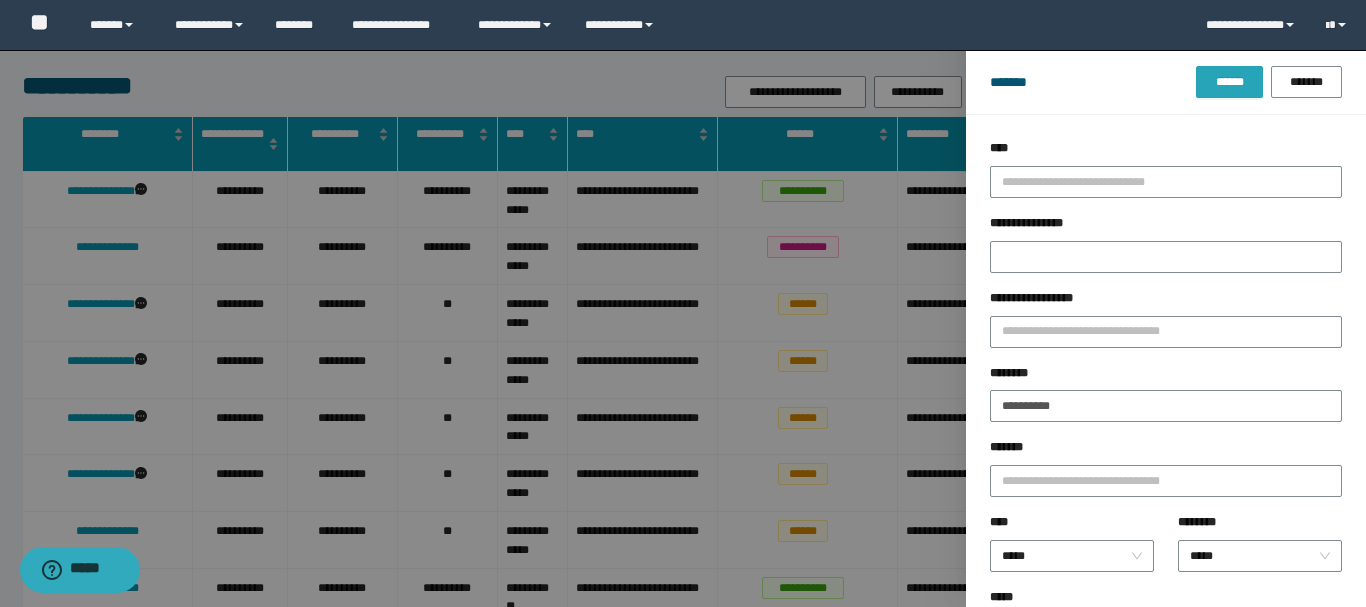 click on "******" at bounding box center (1229, 82) 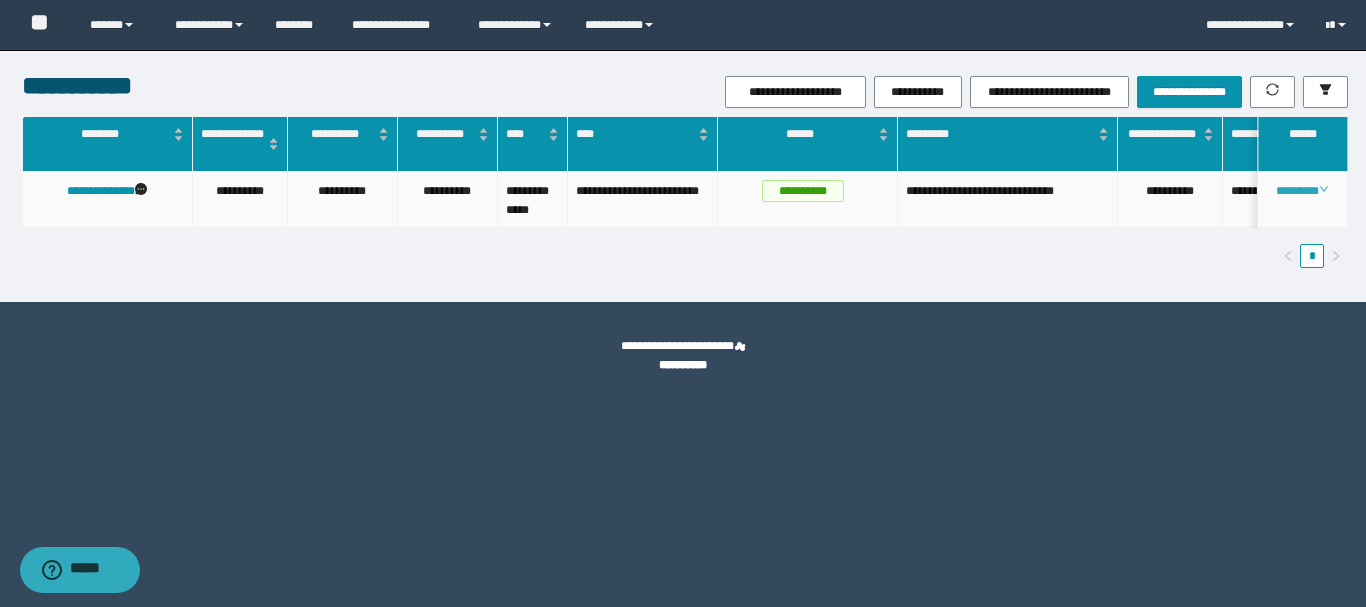 click on "********" at bounding box center (1302, 191) 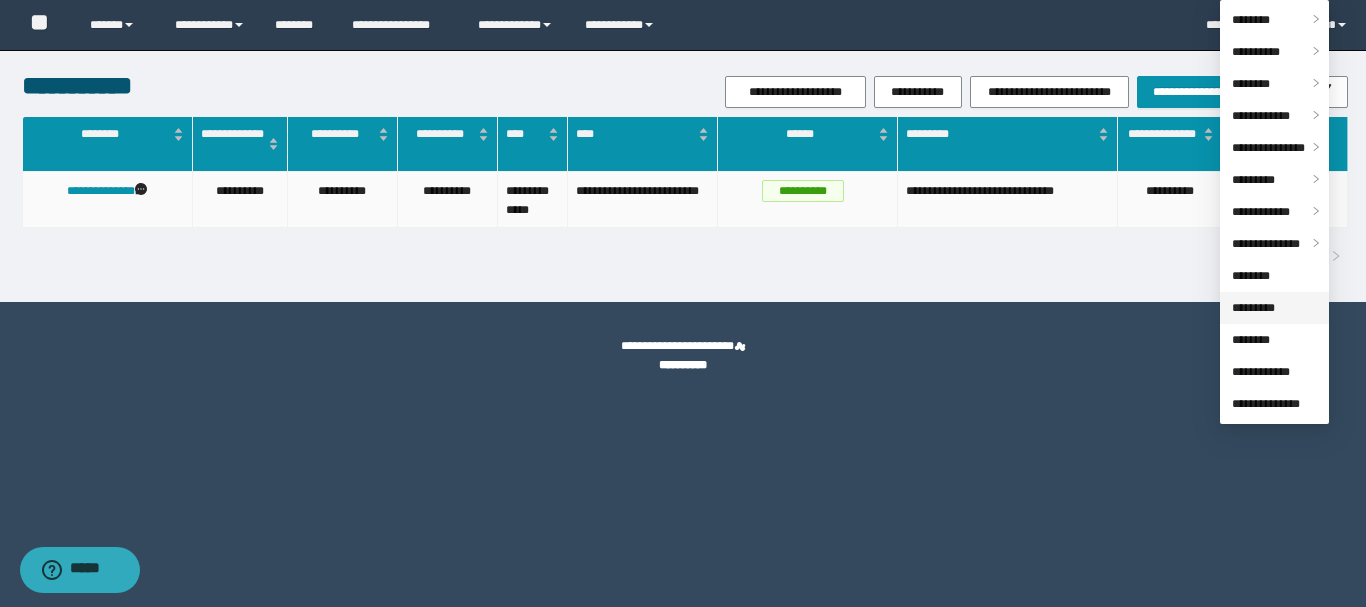 click on "*********" at bounding box center (1253, 308) 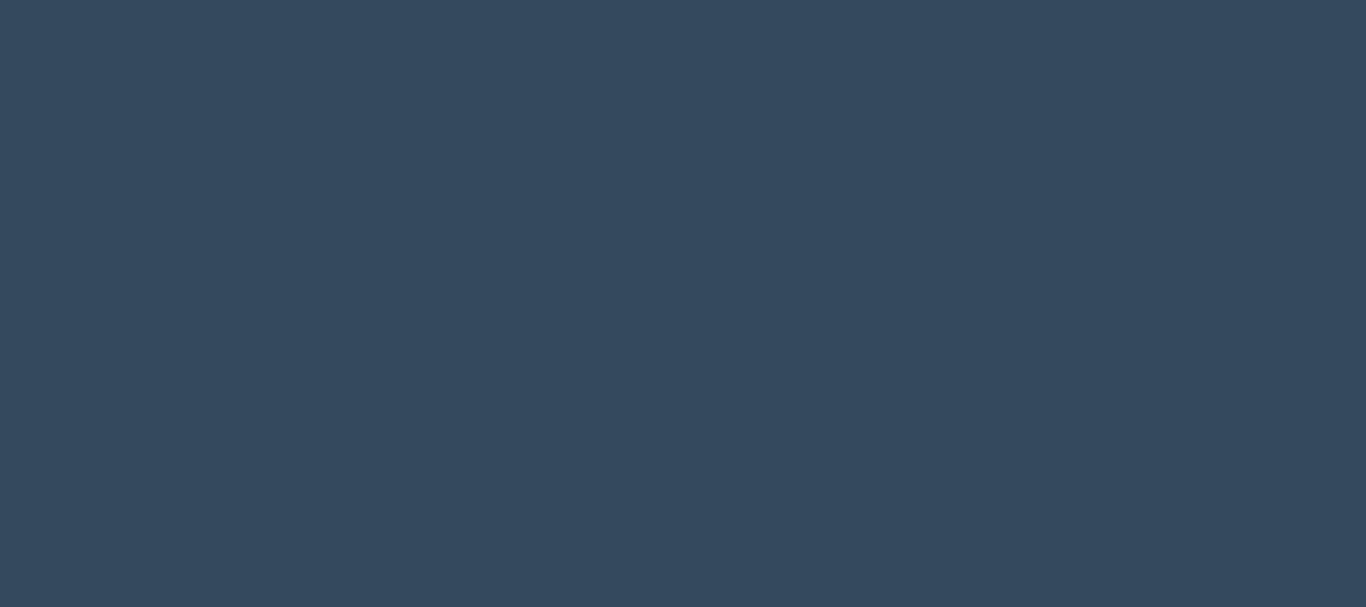 scroll, scrollTop: 0, scrollLeft: 0, axis: both 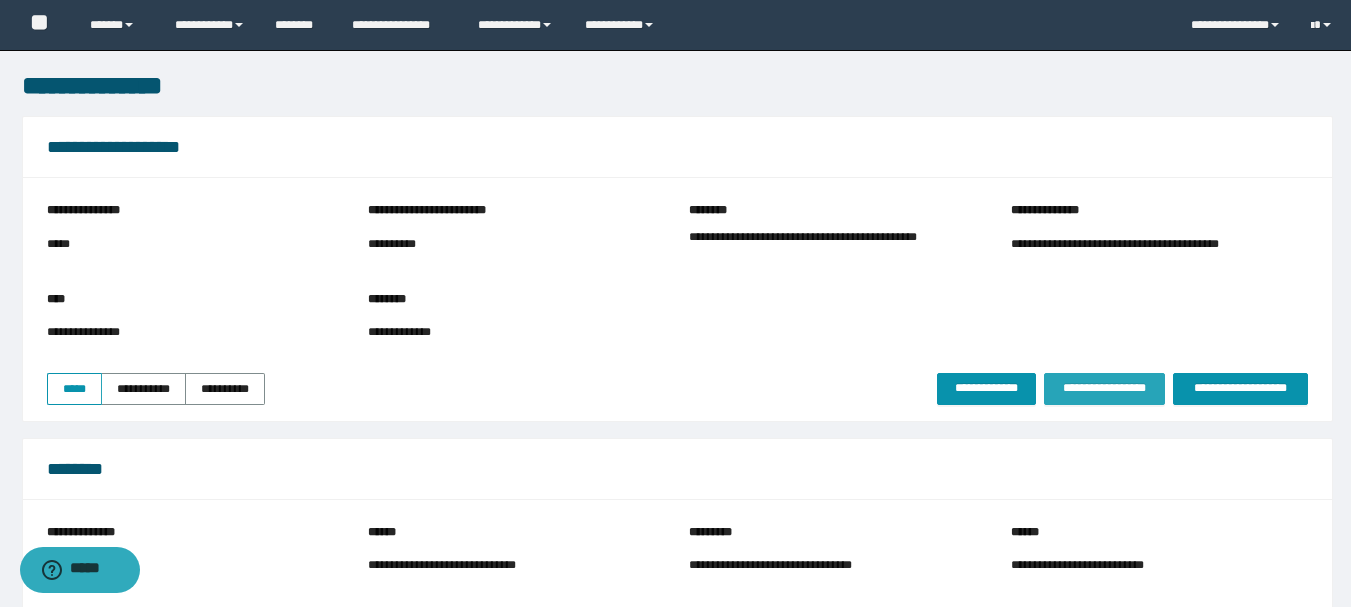 click on "**********" at bounding box center [1104, 388] 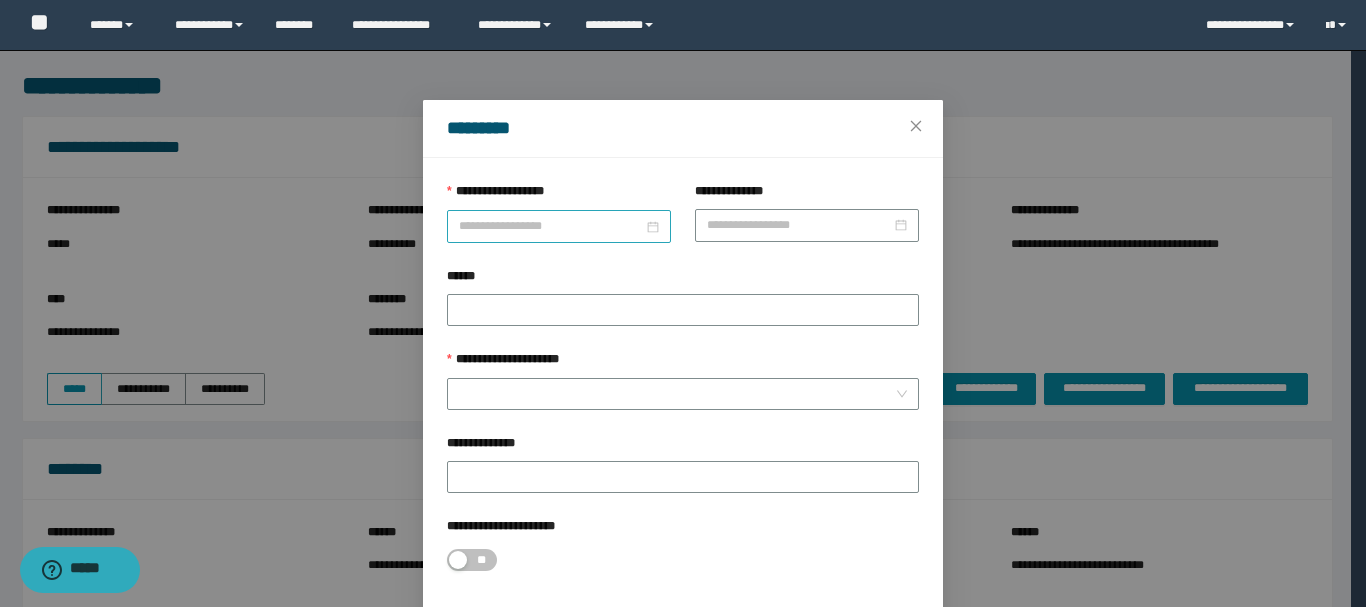 click on "**********" at bounding box center [551, 226] 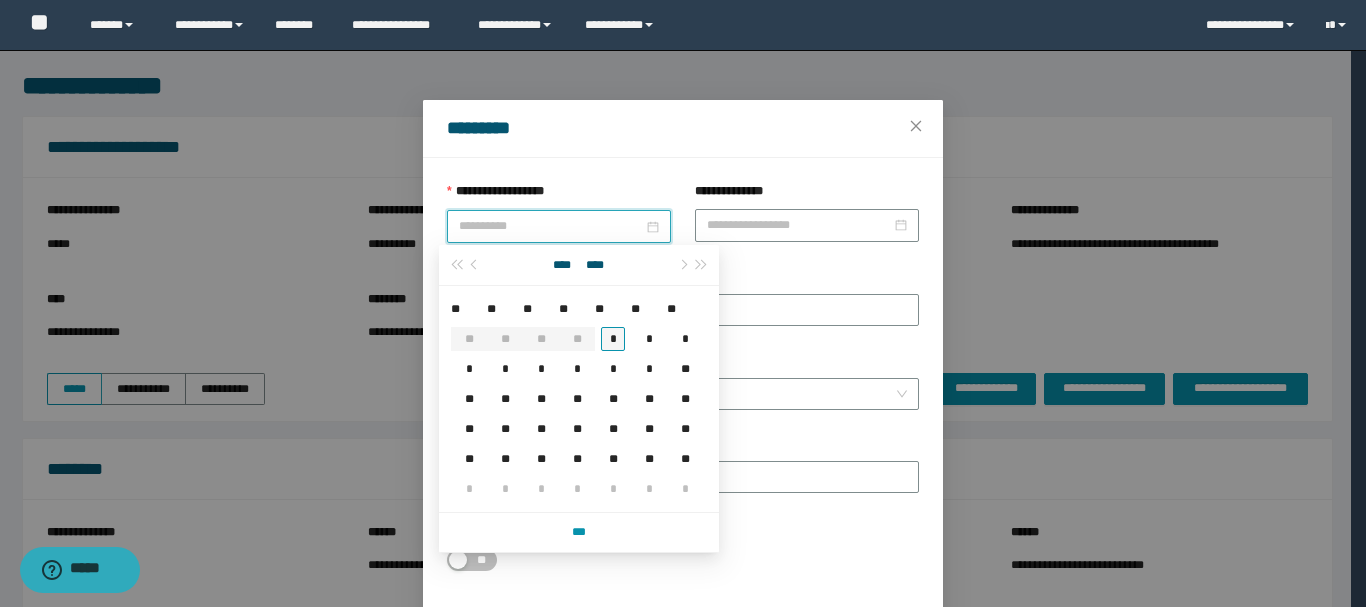 type on "**********" 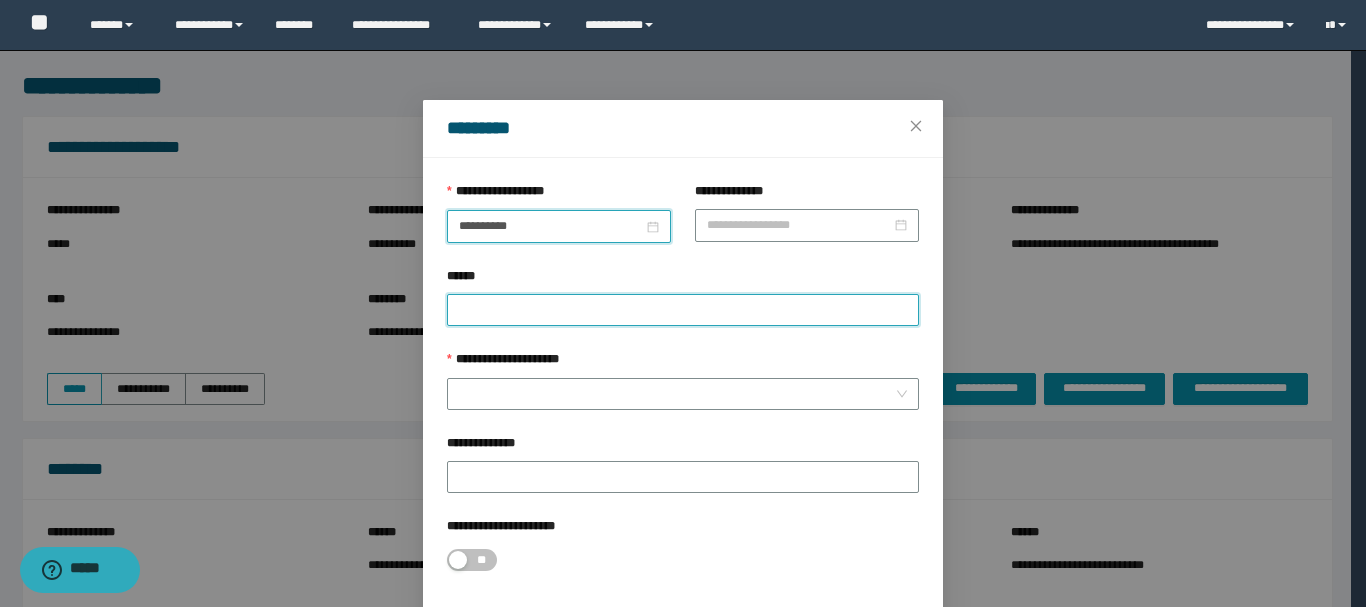 click on "******" at bounding box center [683, 310] 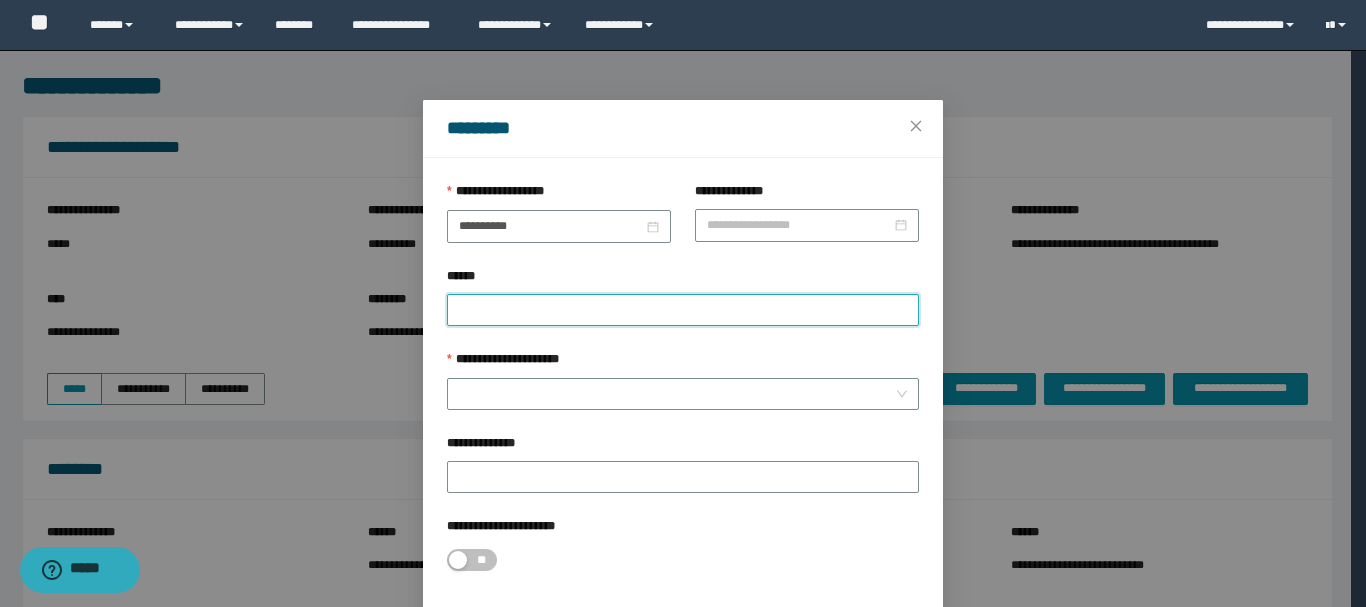 click on "******" at bounding box center (683, 310) 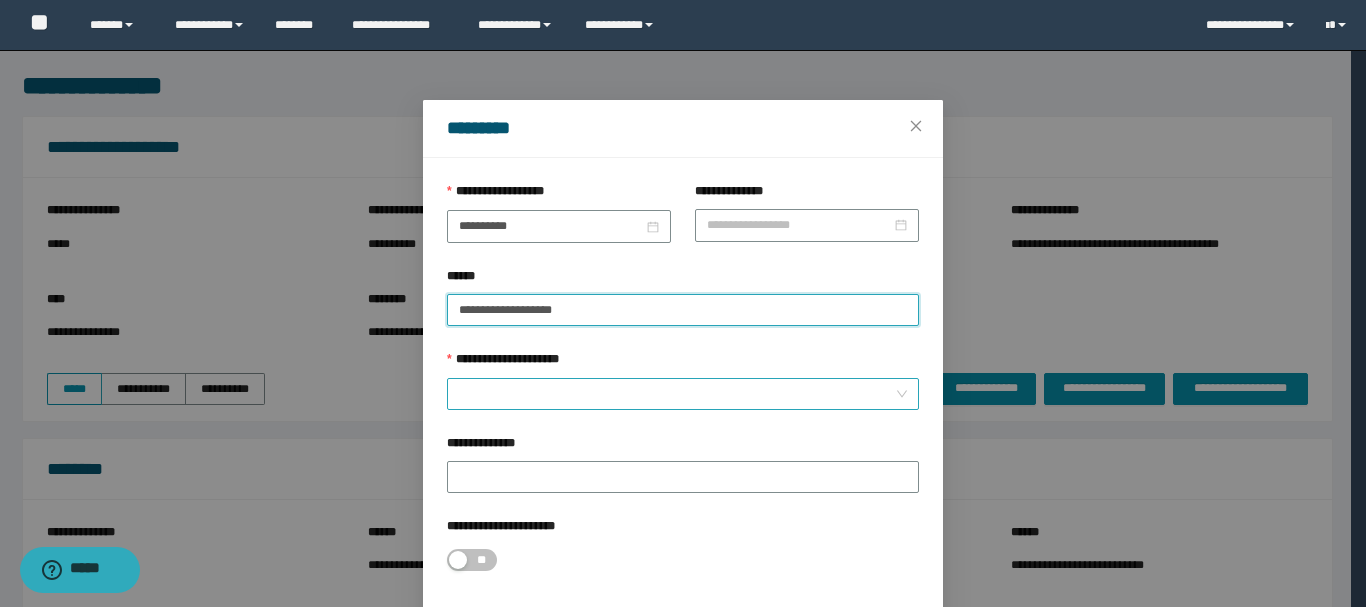 type on "**********" 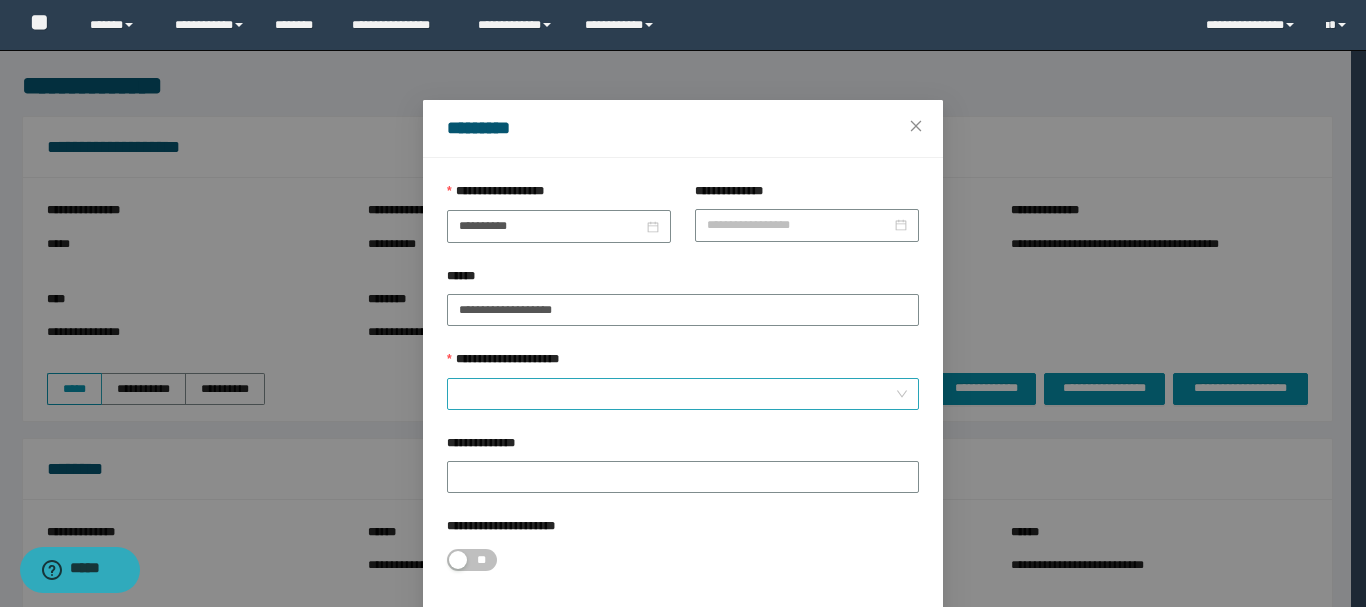click on "**********" at bounding box center [677, 394] 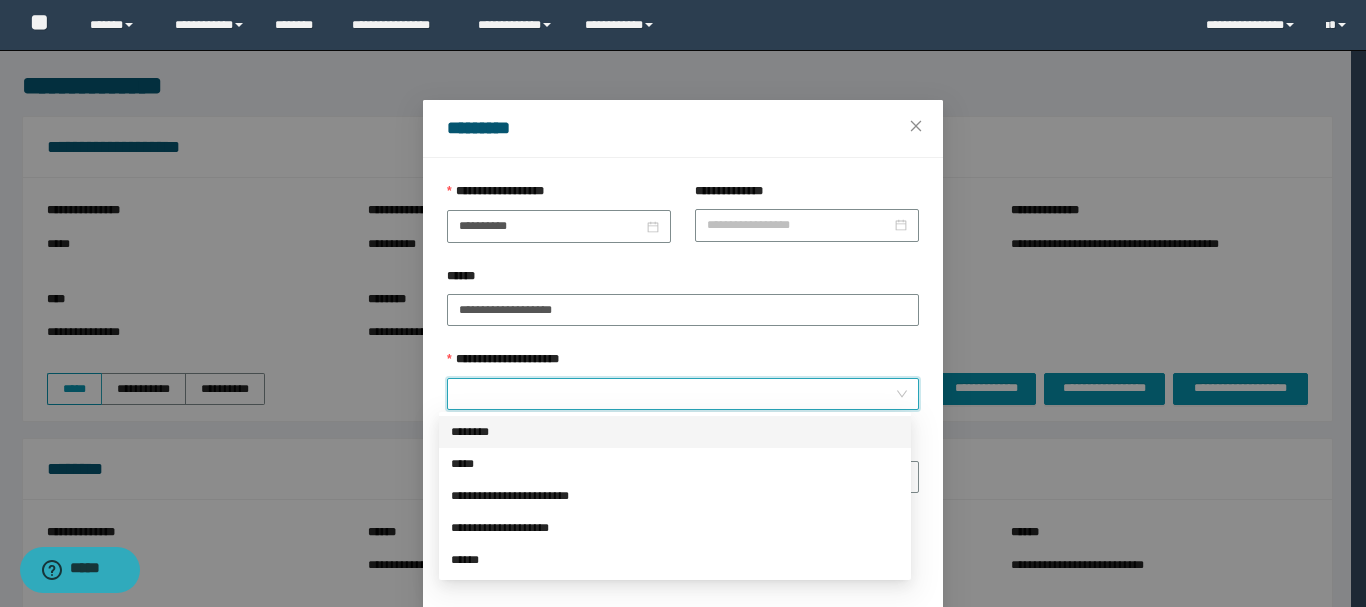 click on "********" at bounding box center (675, 432) 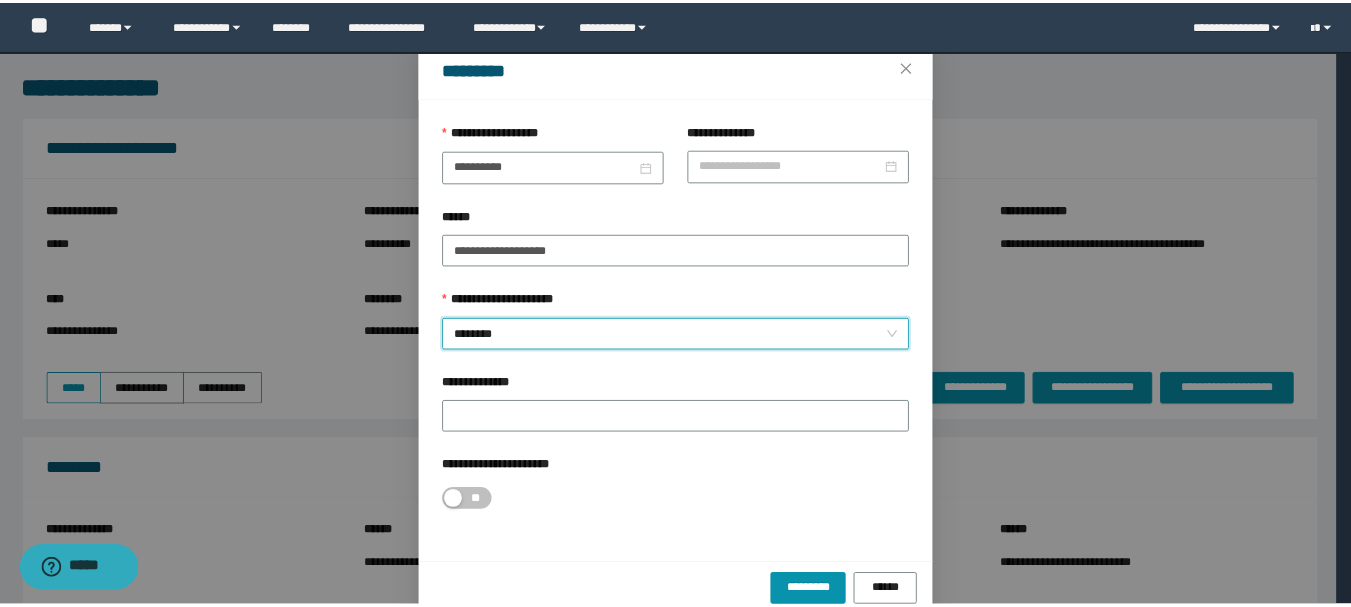 scroll, scrollTop: 92, scrollLeft: 0, axis: vertical 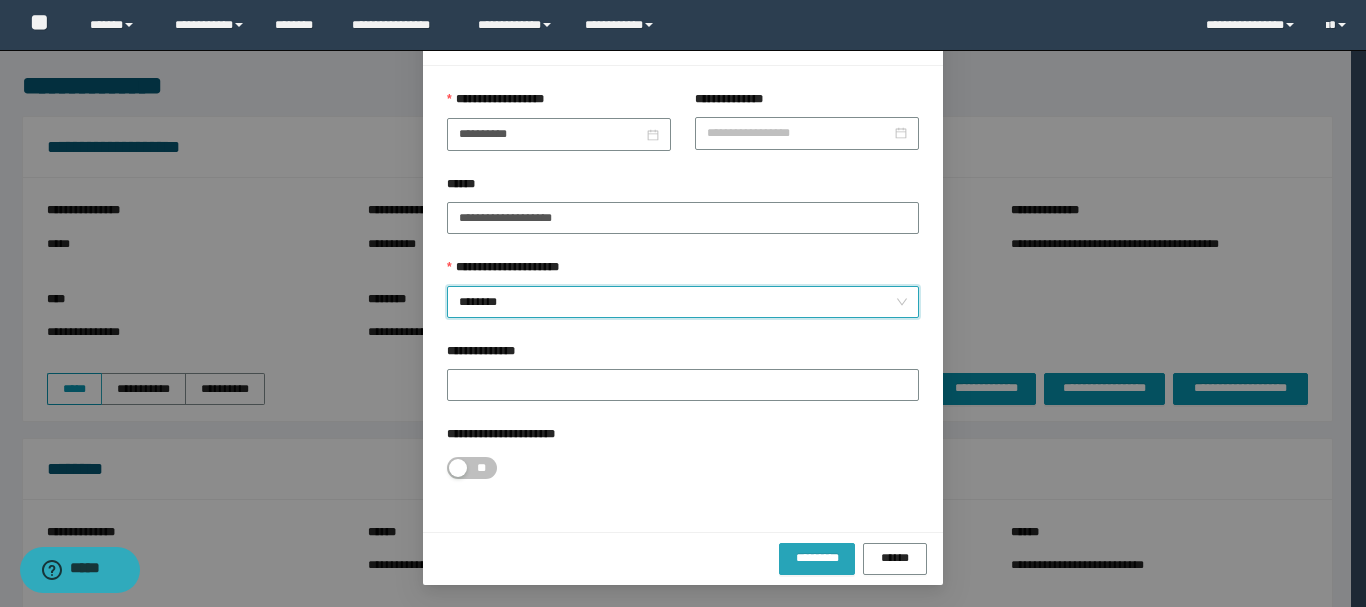click on "*********" at bounding box center [817, 558] 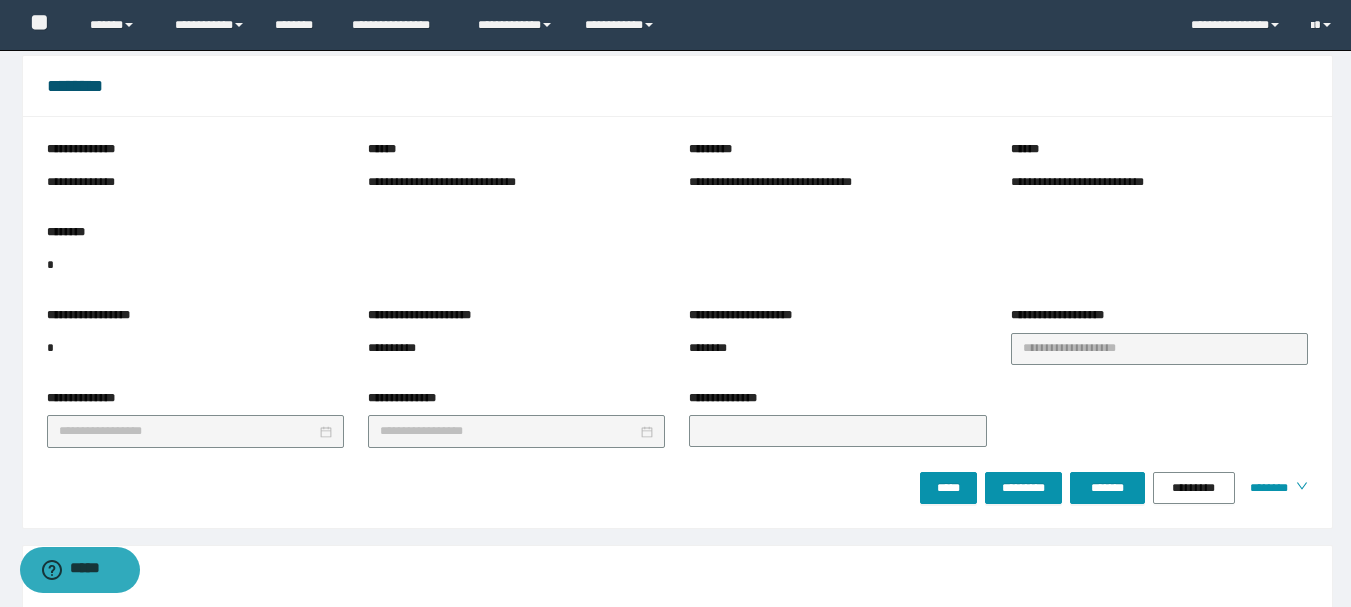 scroll, scrollTop: 400, scrollLeft: 0, axis: vertical 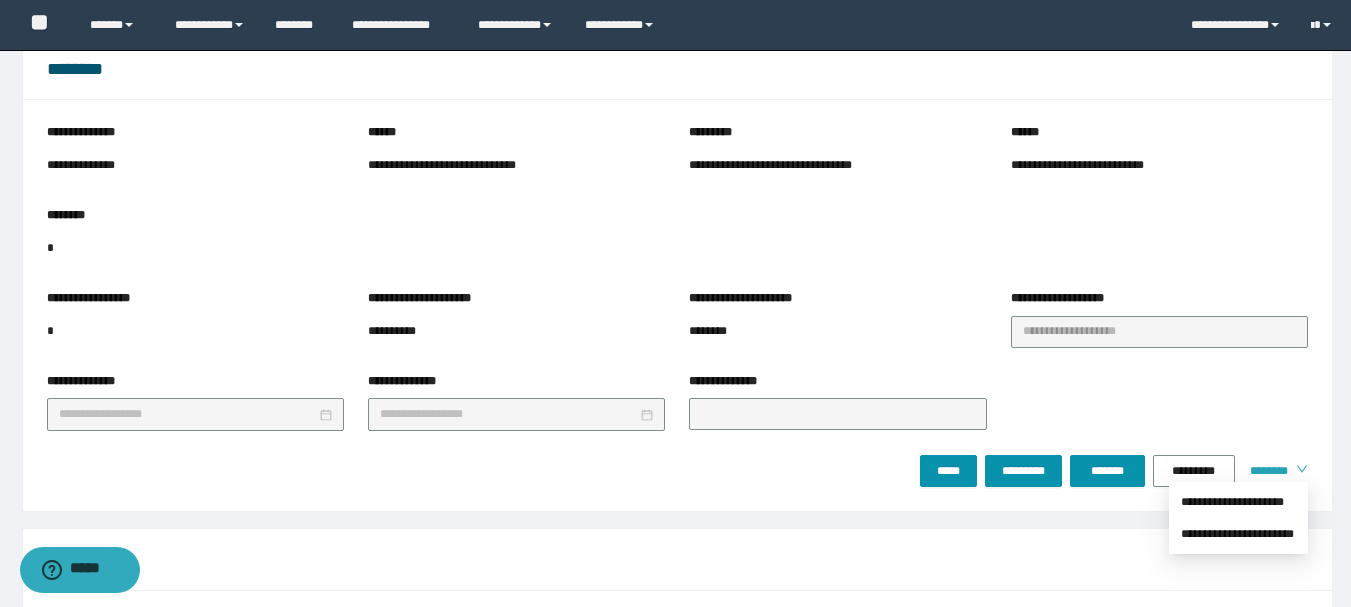 click on "********" at bounding box center (1265, 471) 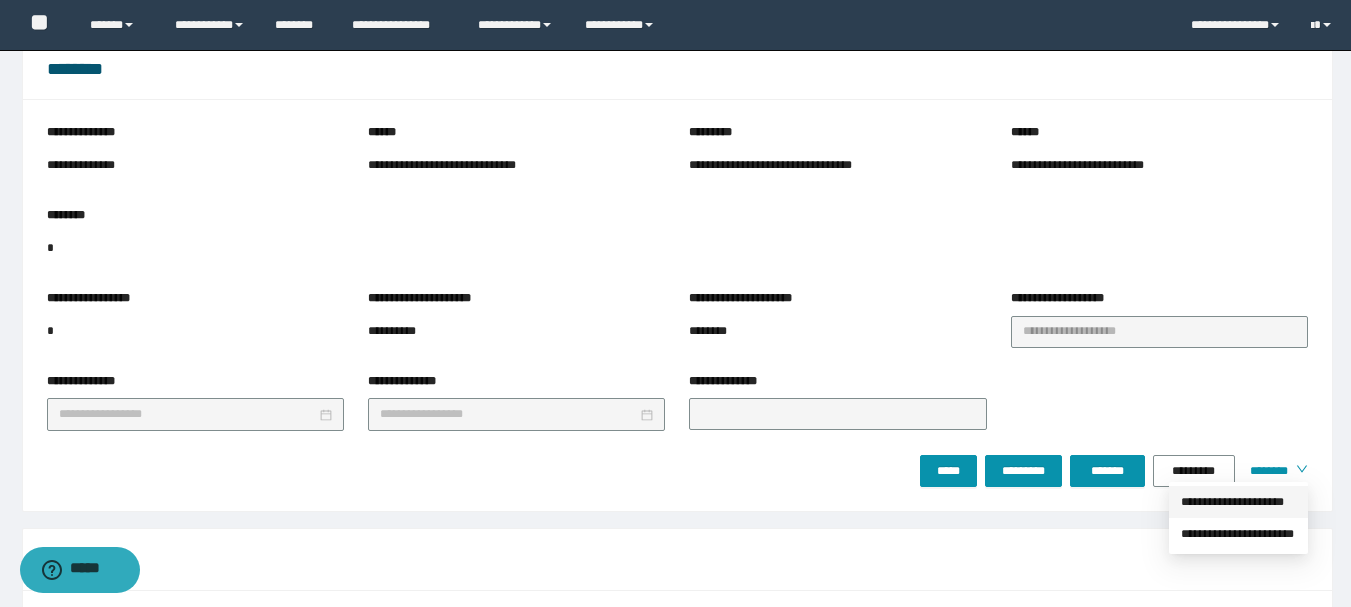 click on "**********" at bounding box center (1238, 502) 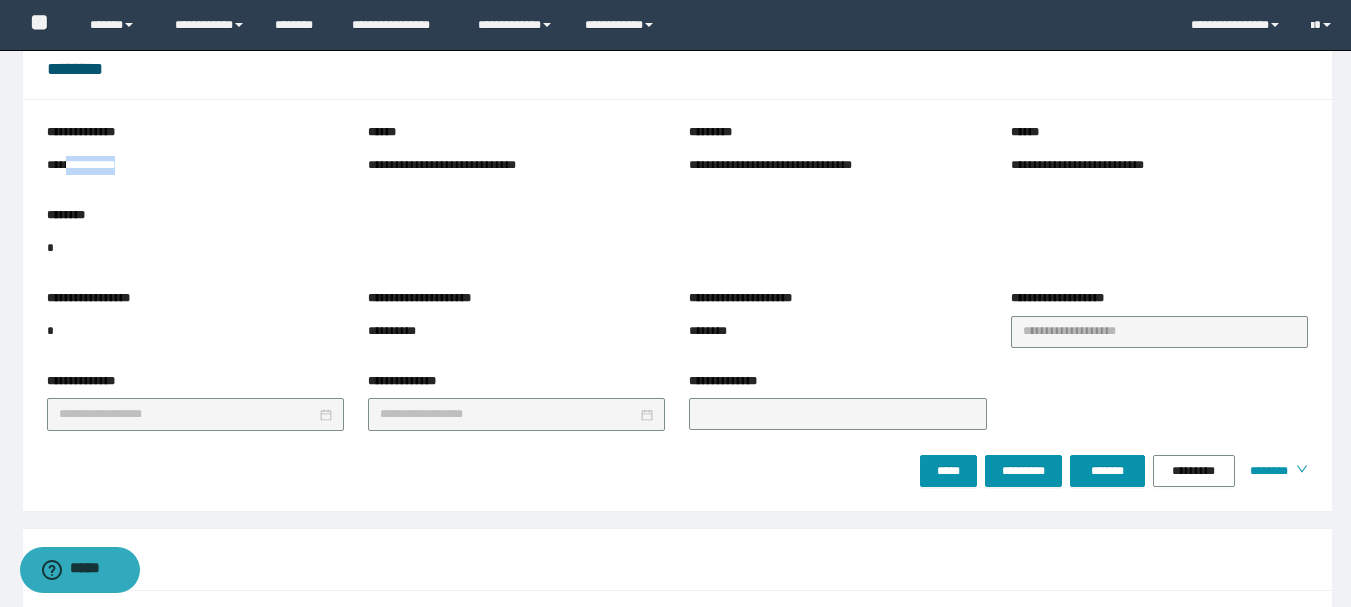 drag, startPoint x: 133, startPoint y: 165, endPoint x: 69, endPoint y: 168, distance: 64.070274 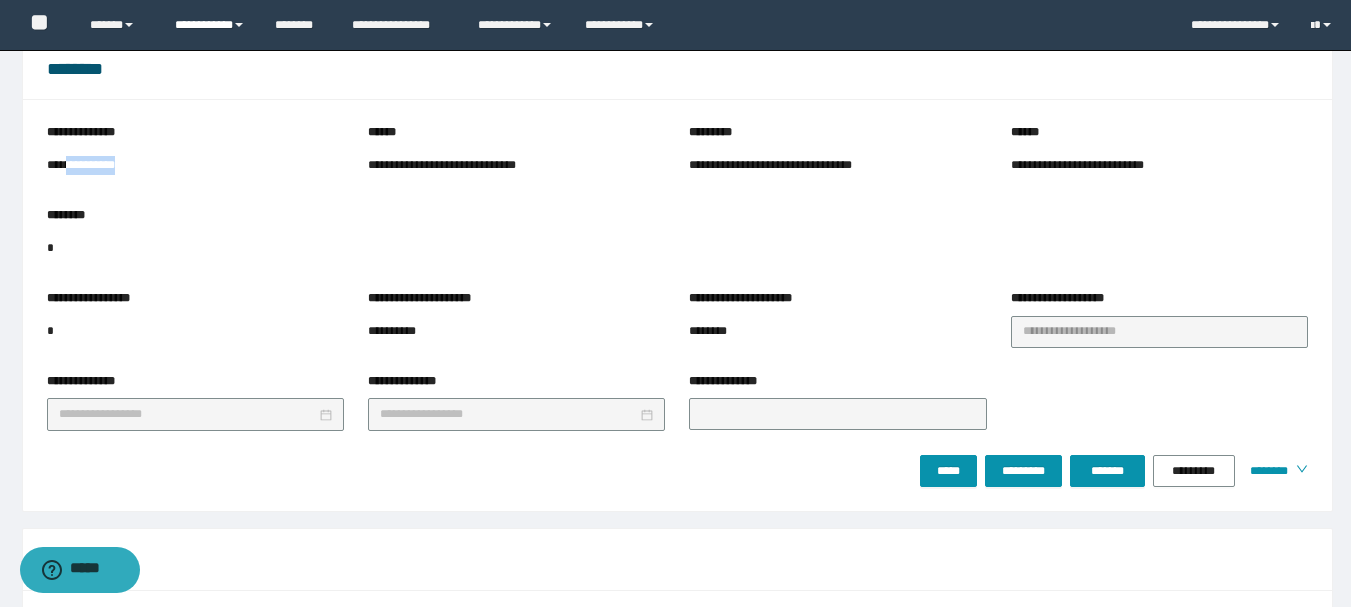 click on "**********" at bounding box center (210, 25) 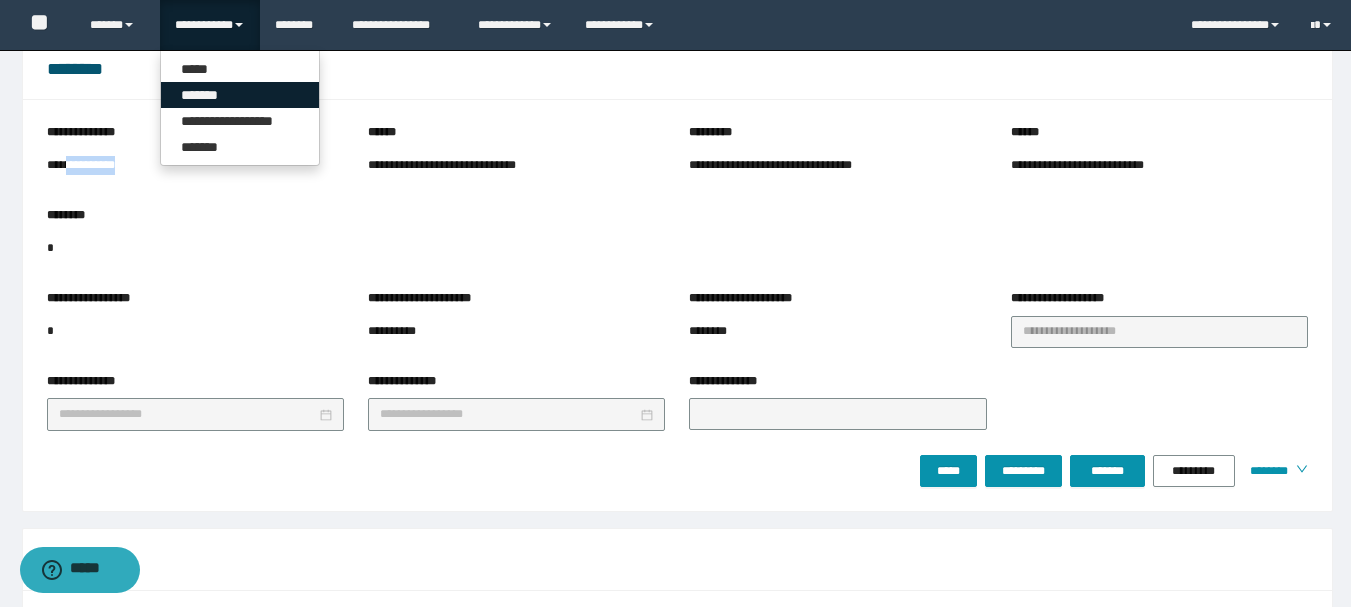 click on "*******" at bounding box center (240, 95) 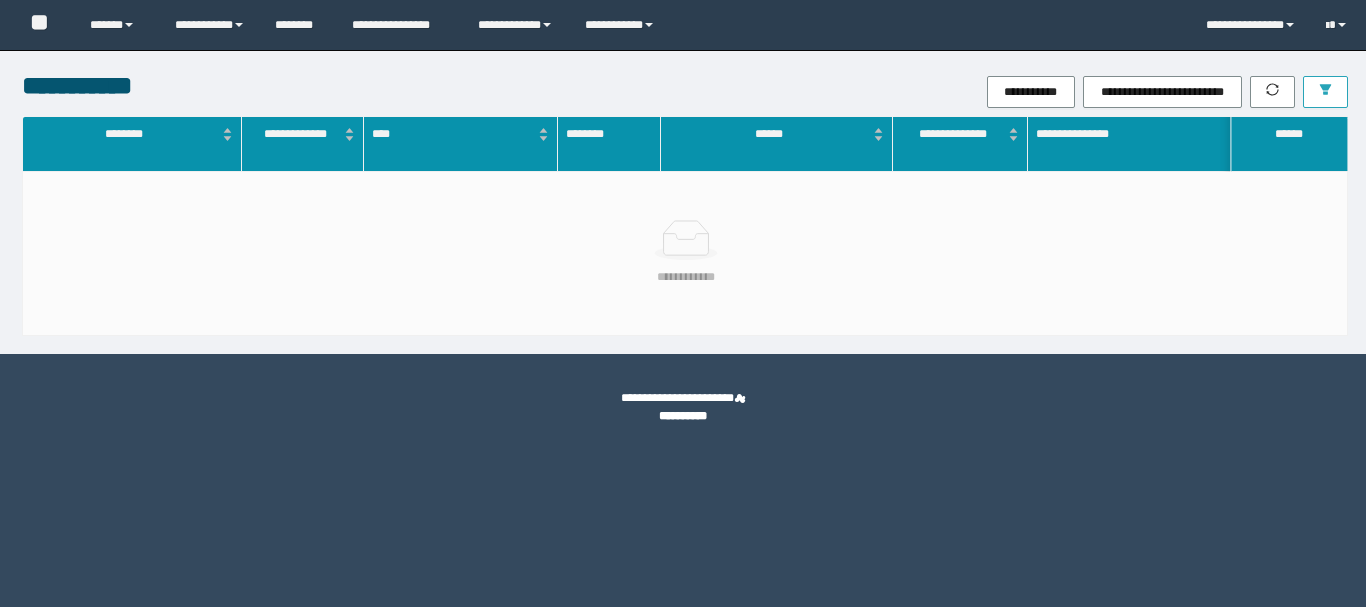 scroll, scrollTop: 0, scrollLeft: 0, axis: both 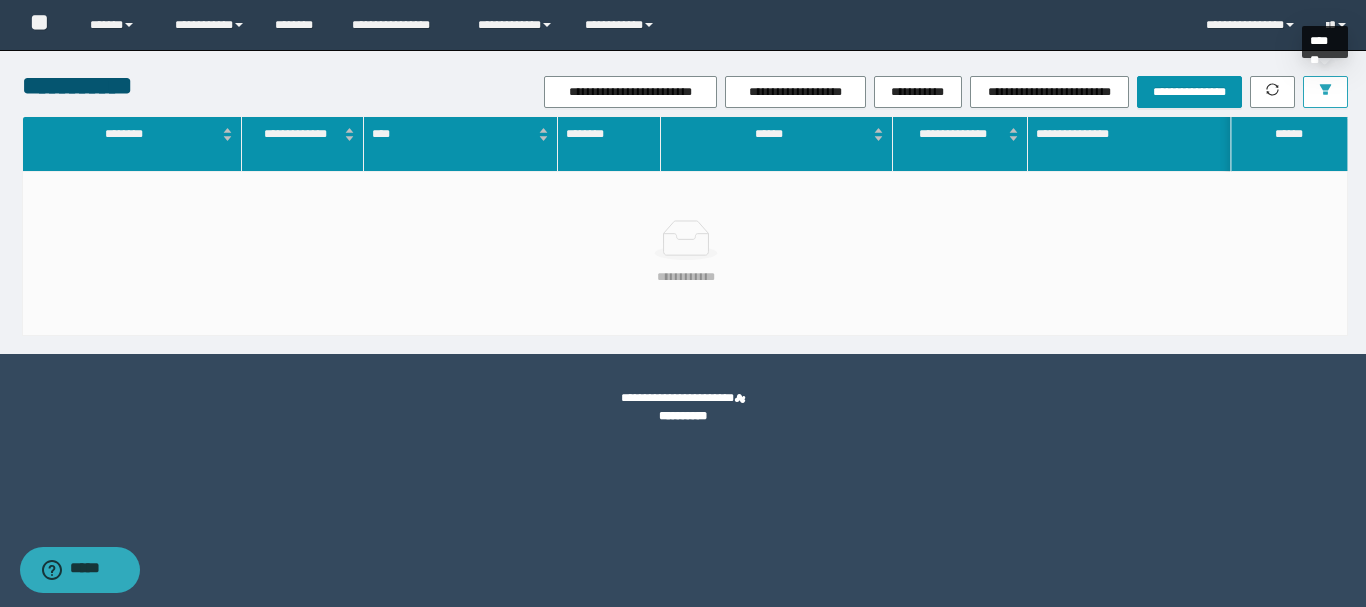click at bounding box center (1325, 92) 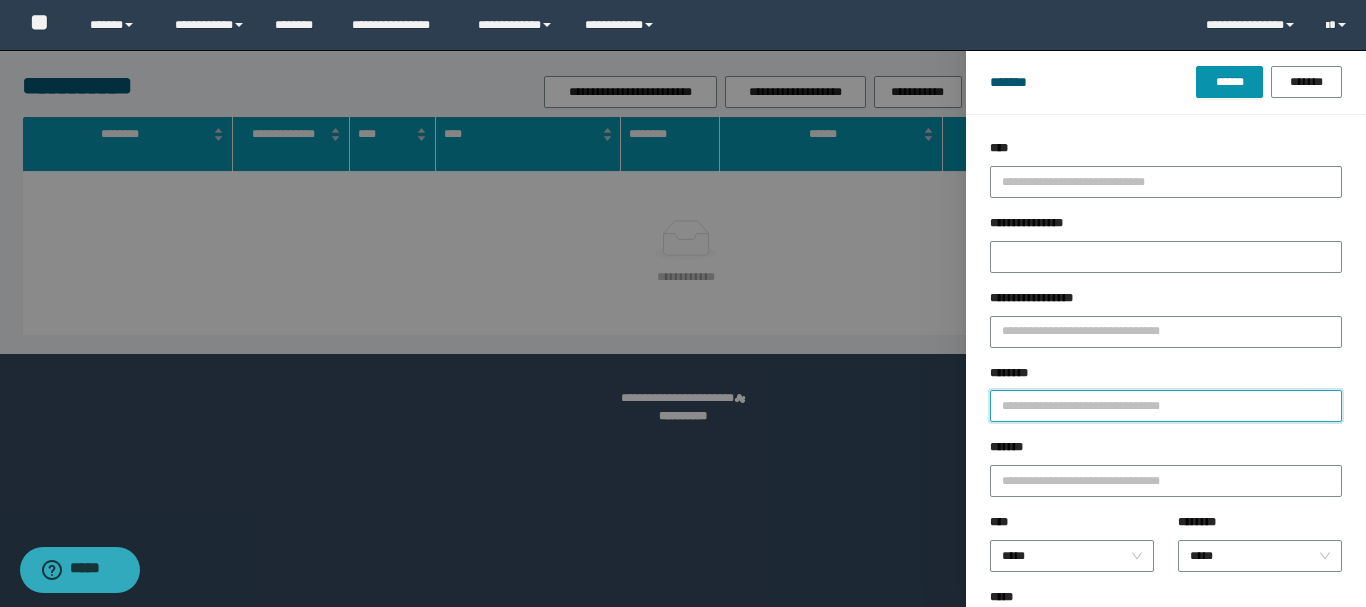 click on "********" at bounding box center [1166, 406] 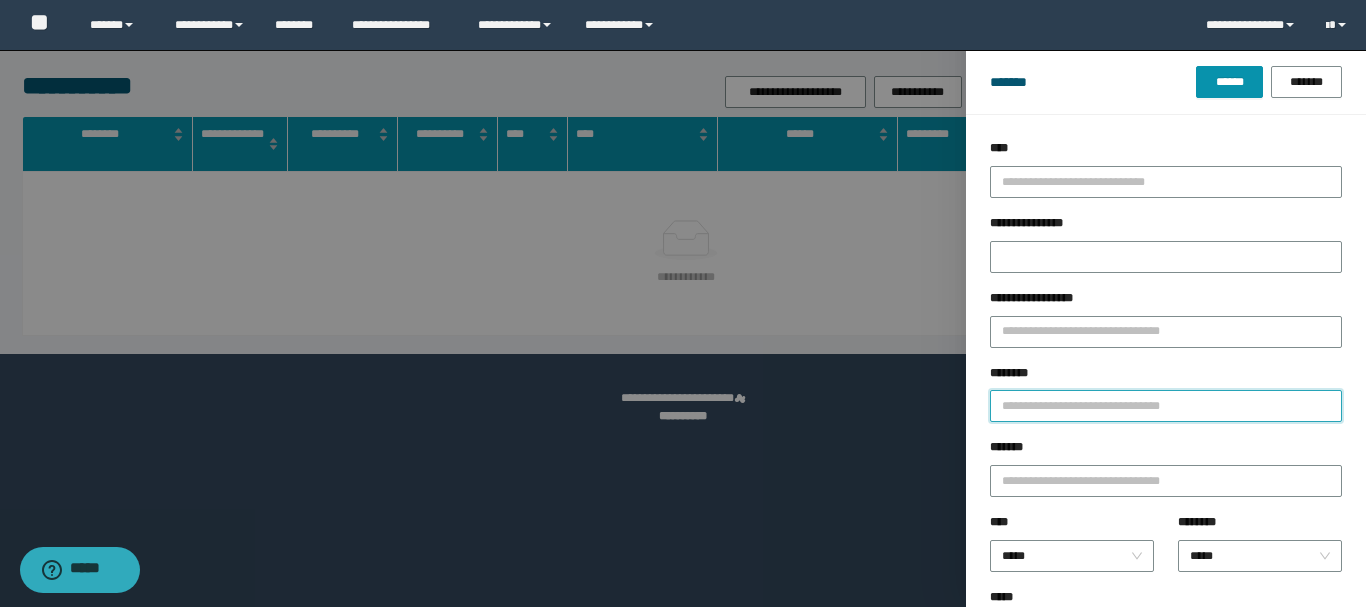 paste on "**********" 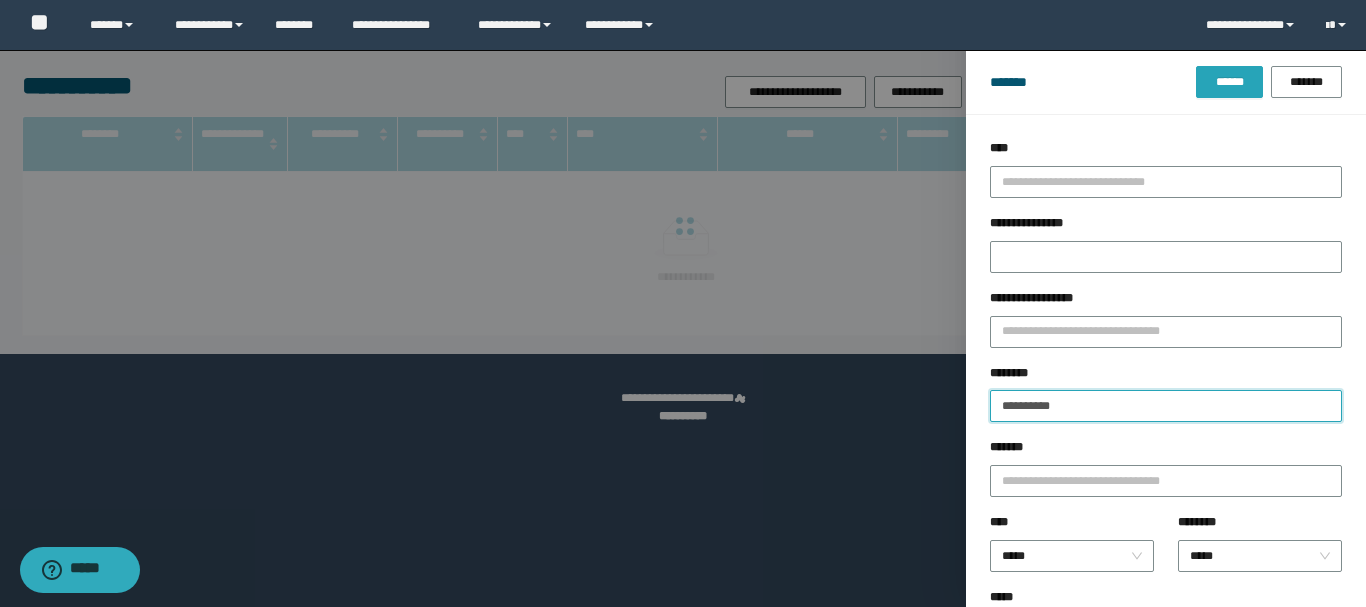 type on "**********" 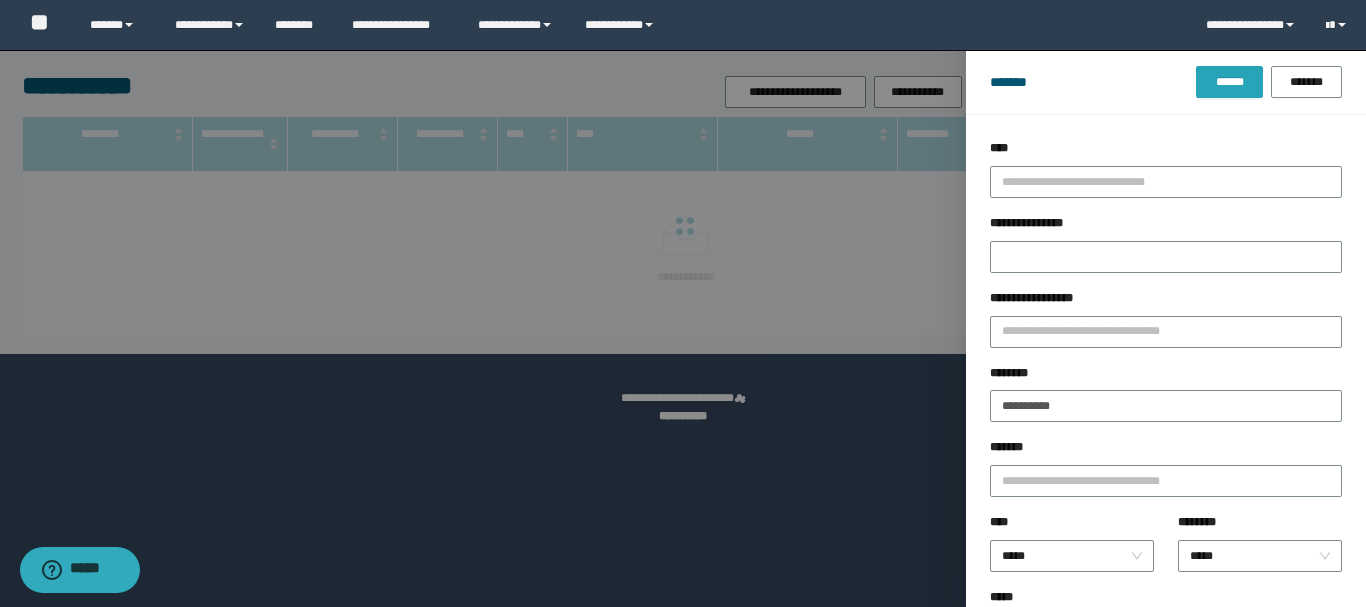 click on "******" at bounding box center [1229, 82] 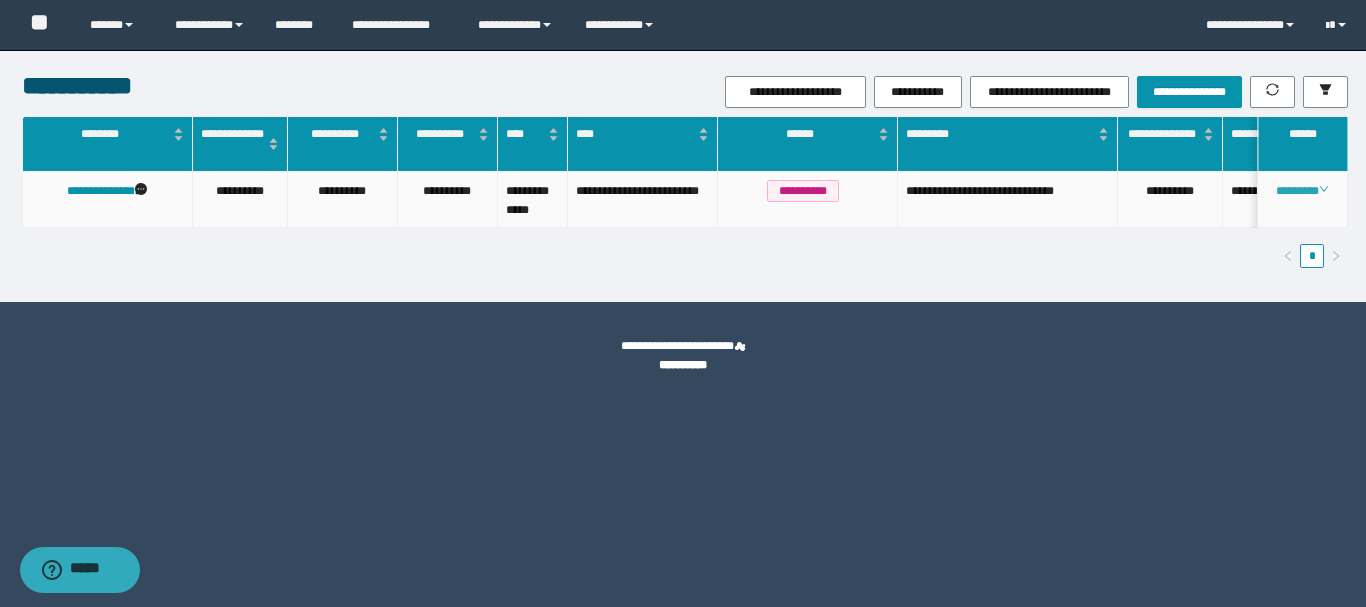 click 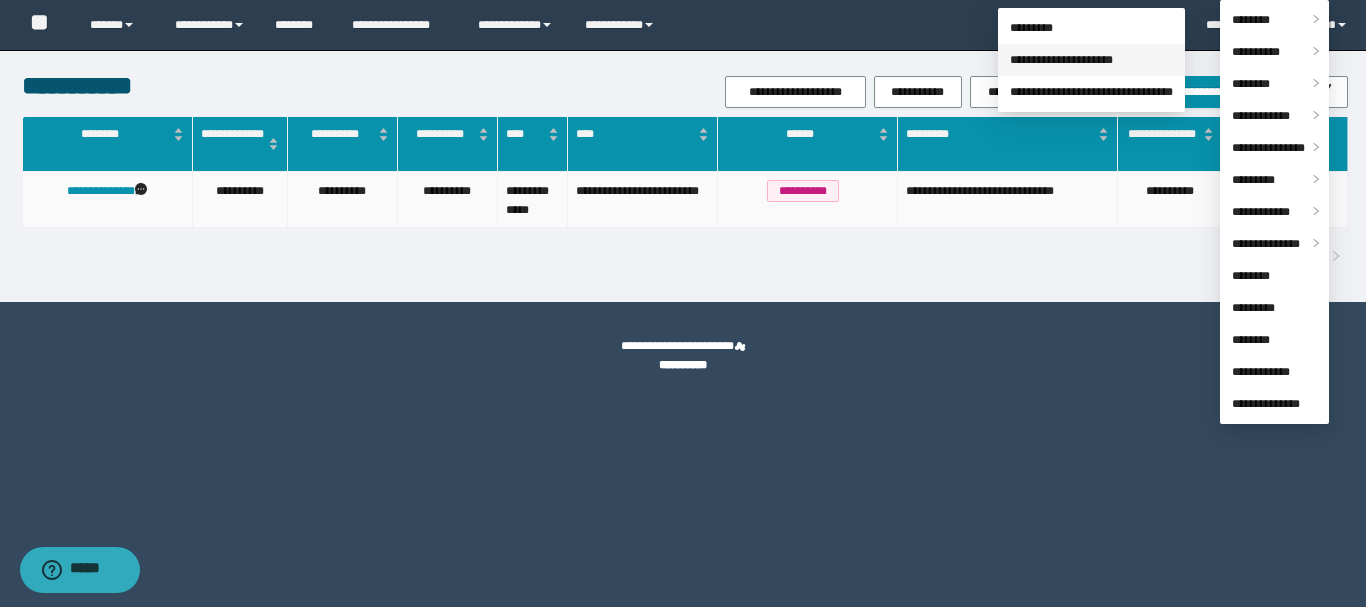 click on "**********" at bounding box center [1061, 60] 